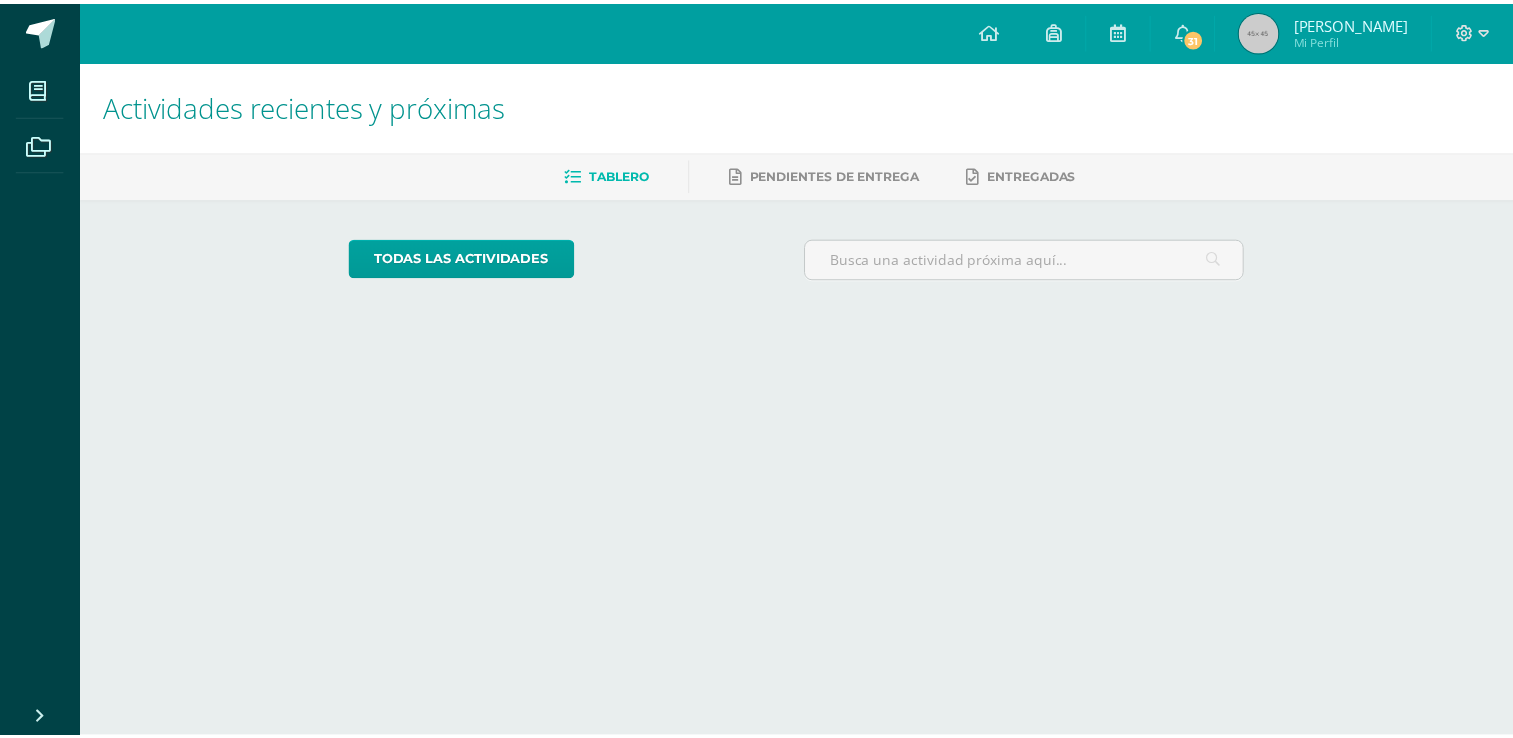 scroll, scrollTop: 0, scrollLeft: 0, axis: both 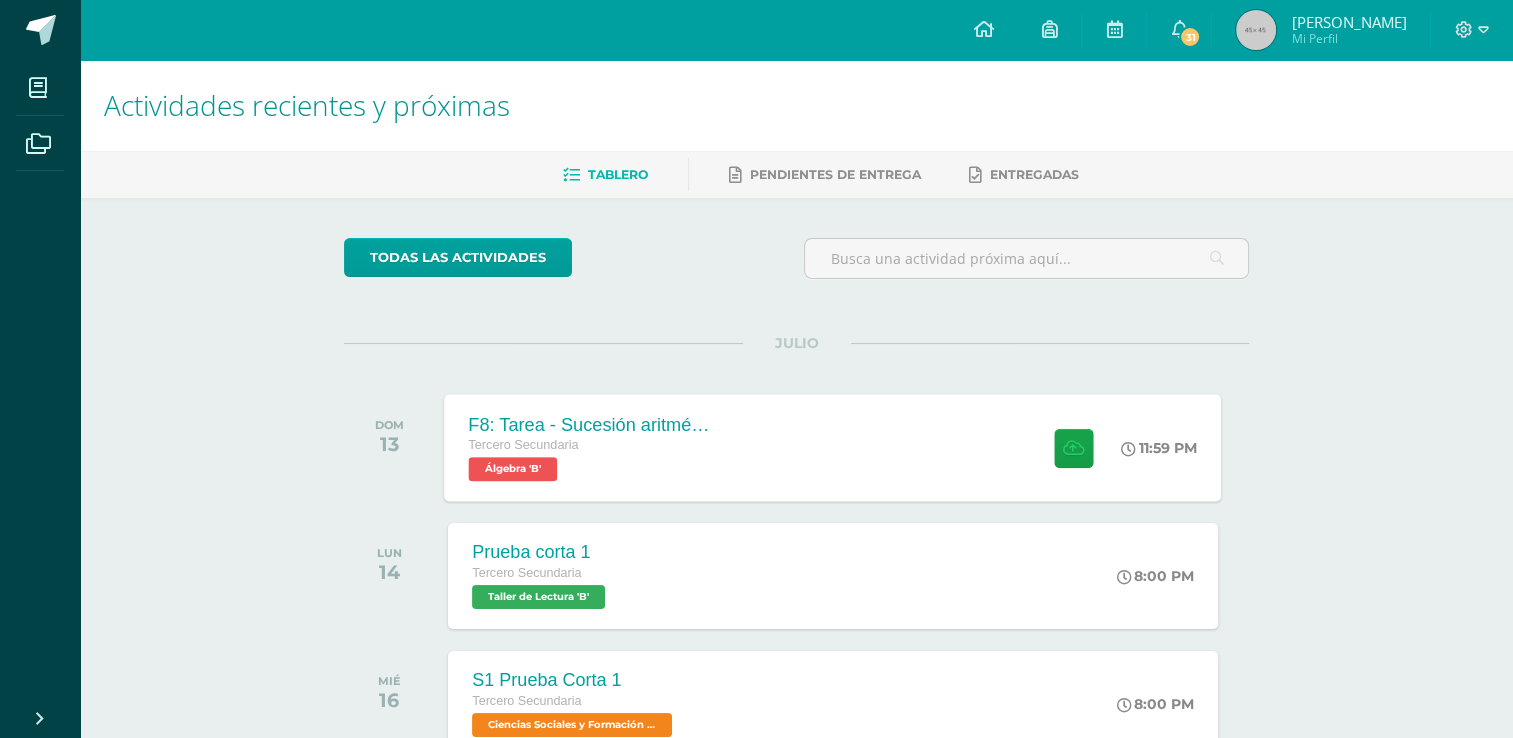 click on "F8: Tarea - Sucesión aritmética." at bounding box center [590, 424] 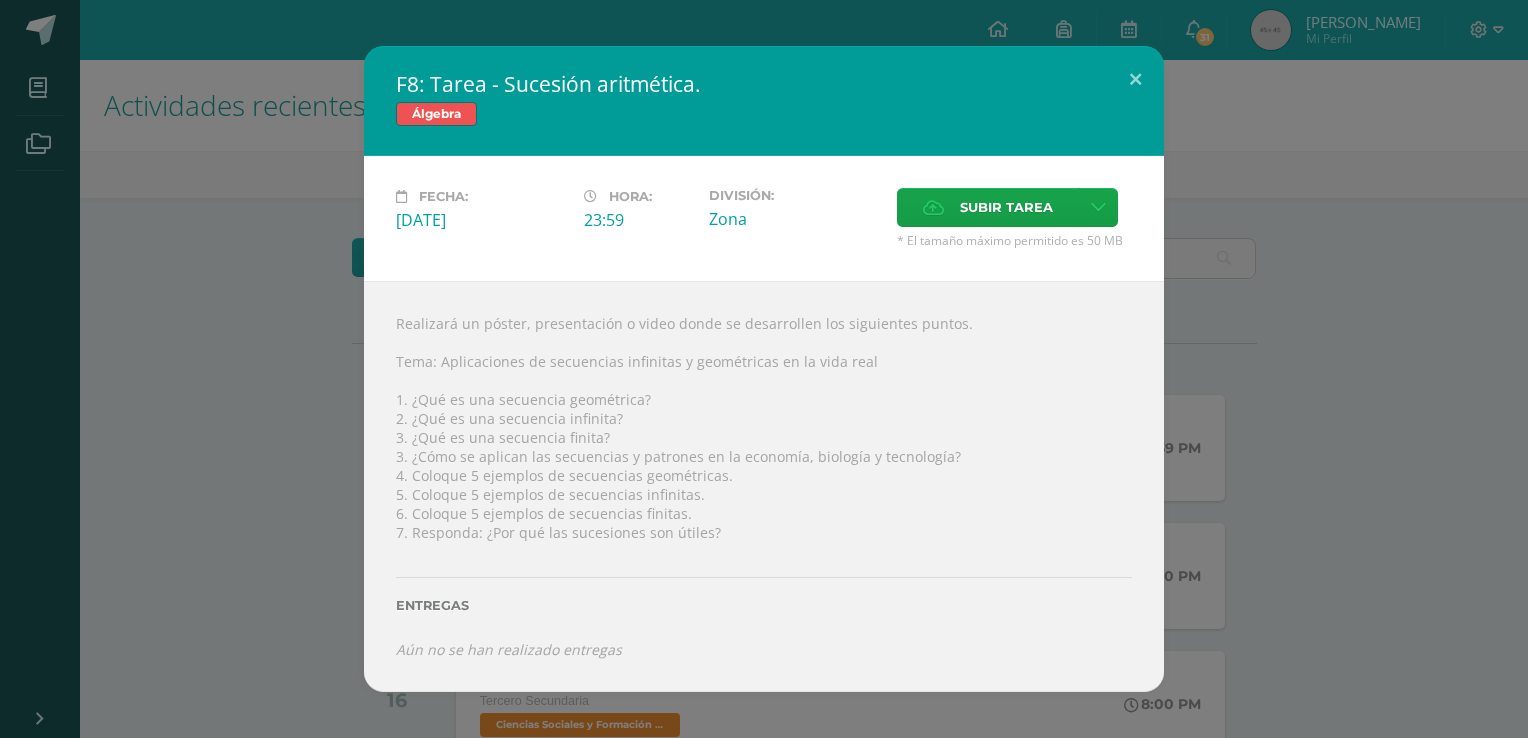 click on "23:59" at bounding box center (638, 220) 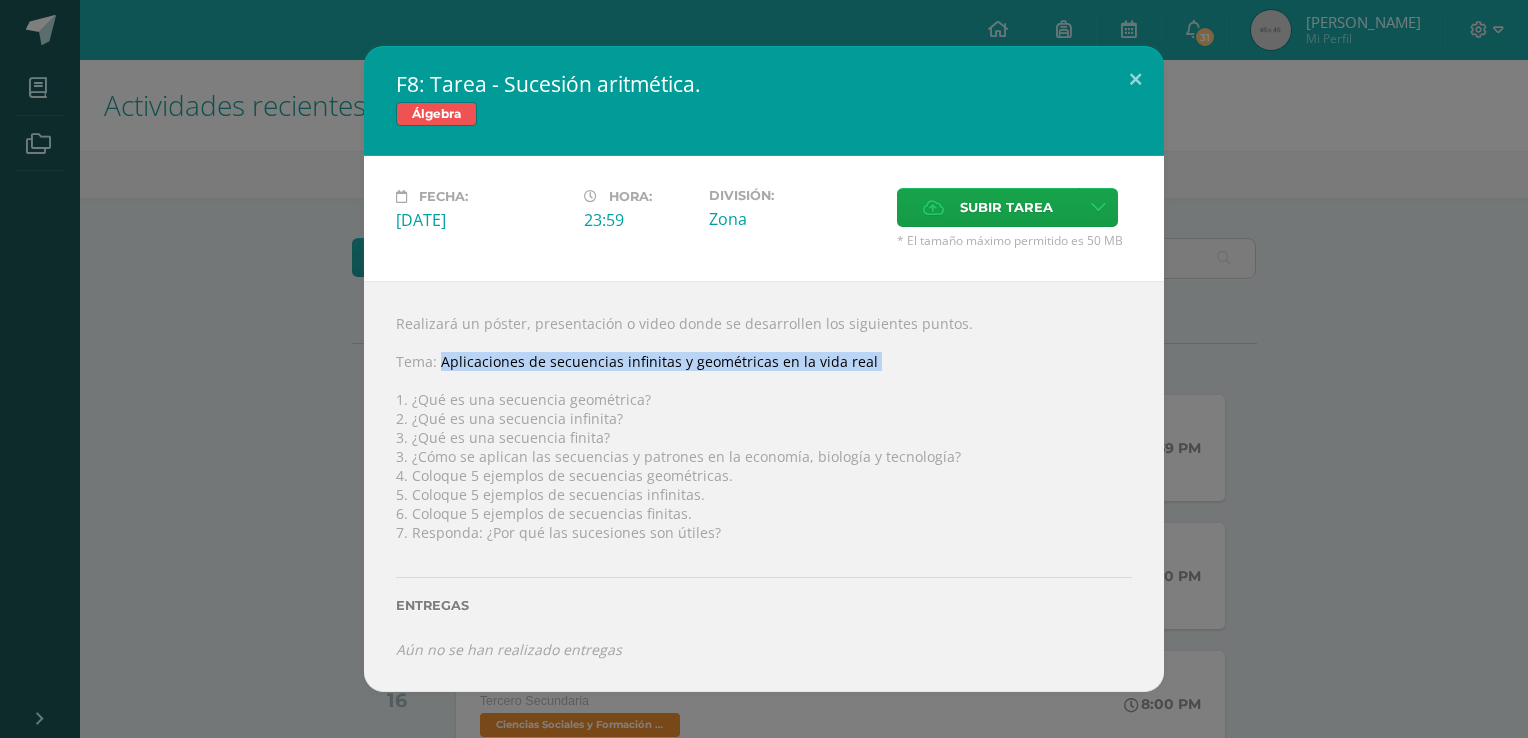 drag, startPoint x: 443, startPoint y: 356, endPoint x: 877, endPoint y: 378, distance: 434.55725 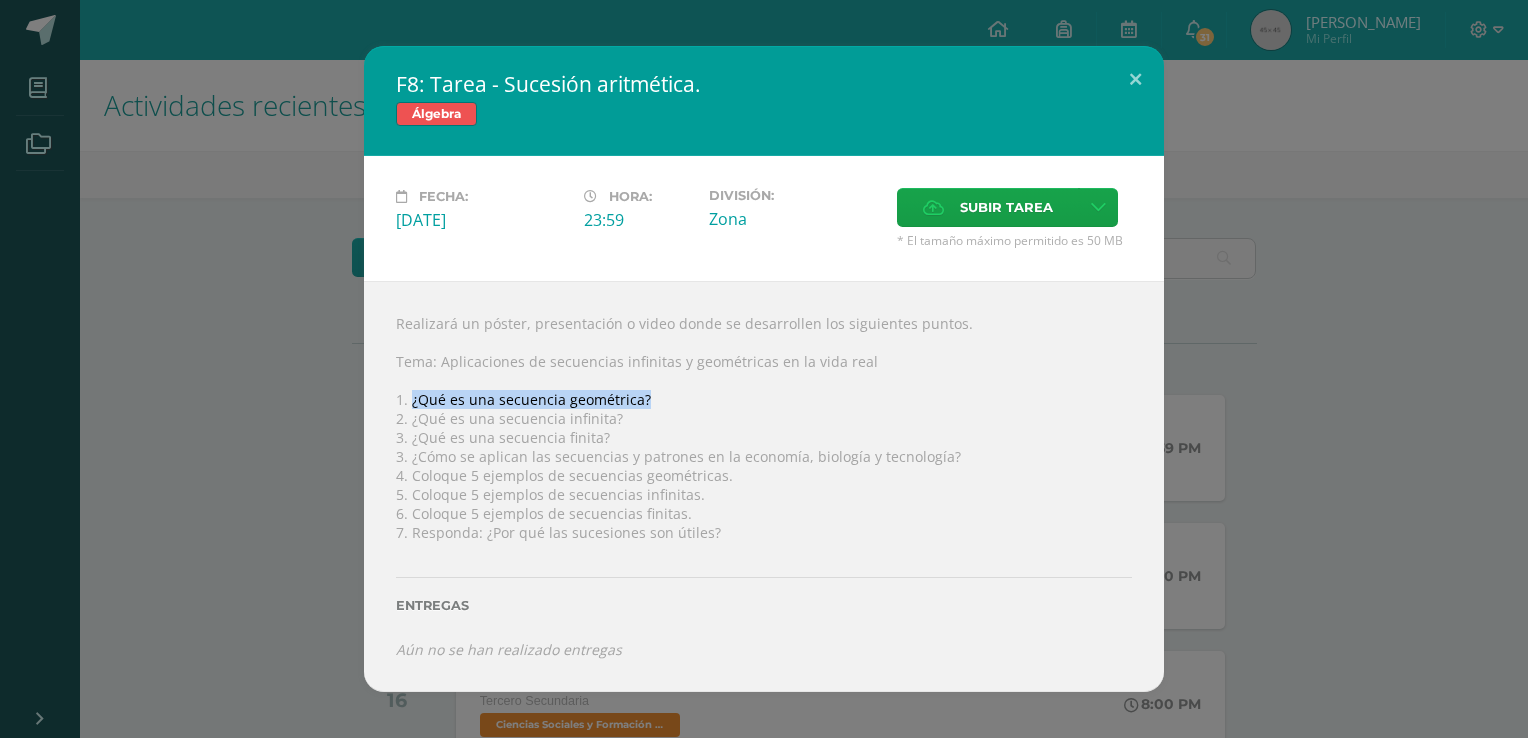 drag, startPoint x: 409, startPoint y: 397, endPoint x: 655, endPoint y: 402, distance: 246.05081 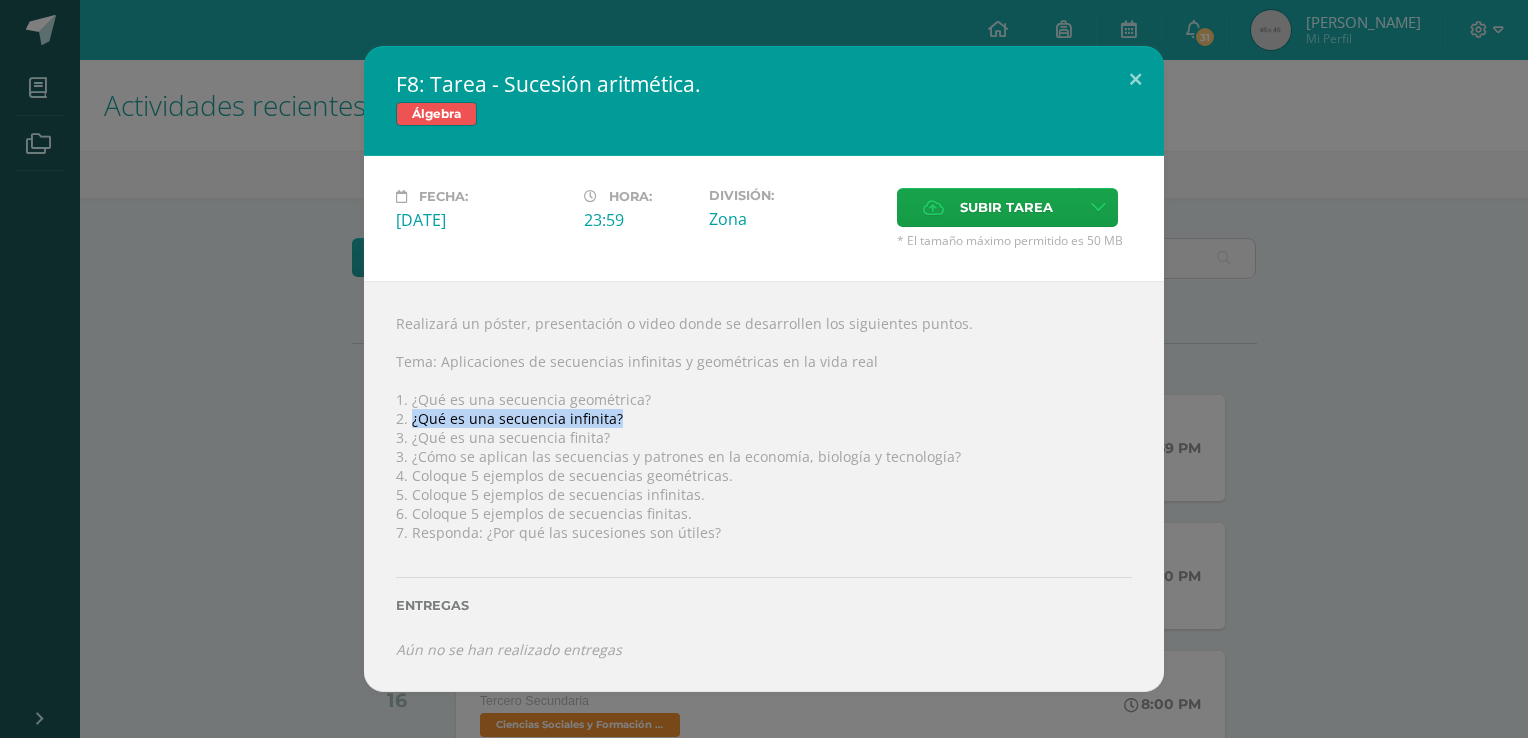 drag, startPoint x: 413, startPoint y: 415, endPoint x: 678, endPoint y: 421, distance: 265.0679 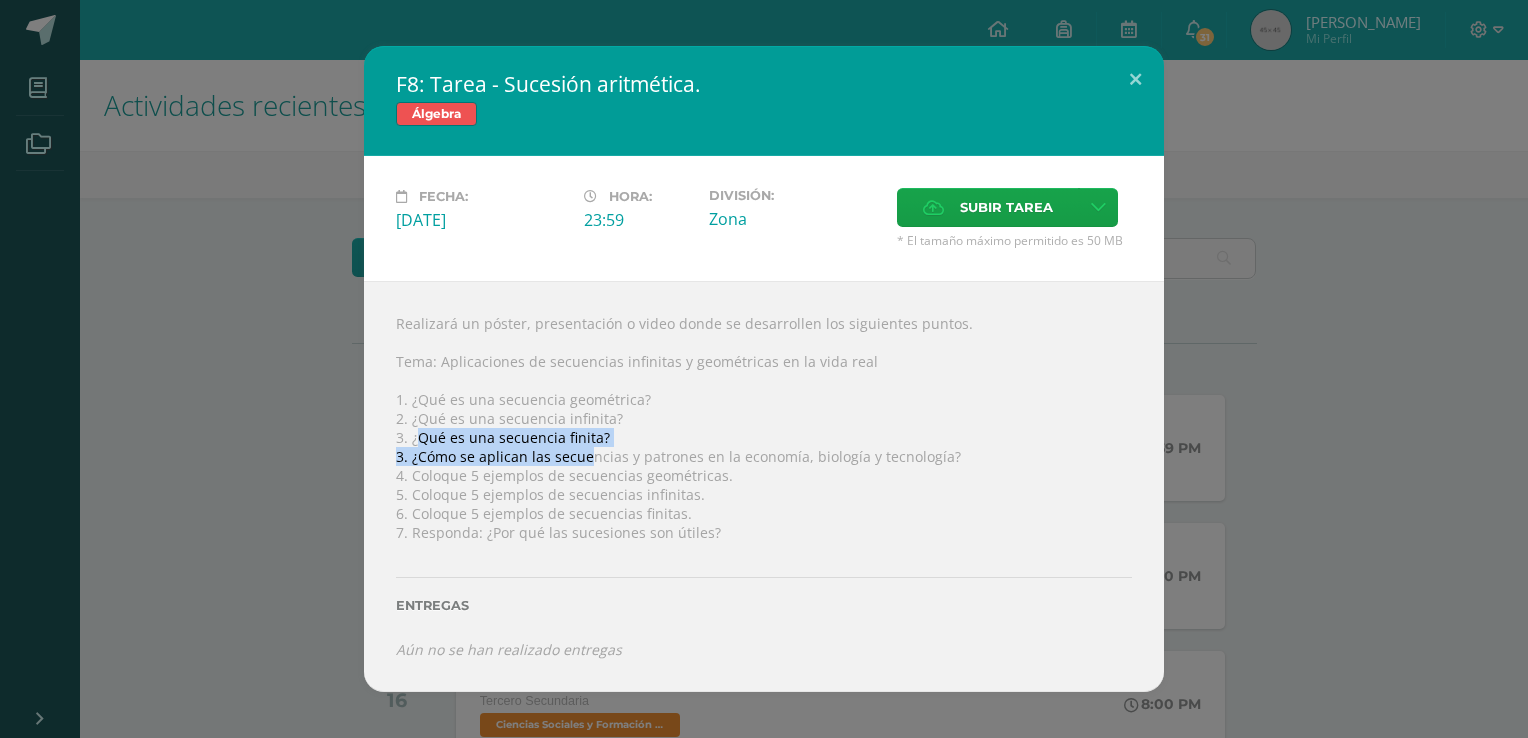 drag, startPoint x: 414, startPoint y: 440, endPoint x: 588, endPoint y: 455, distance: 174.64536 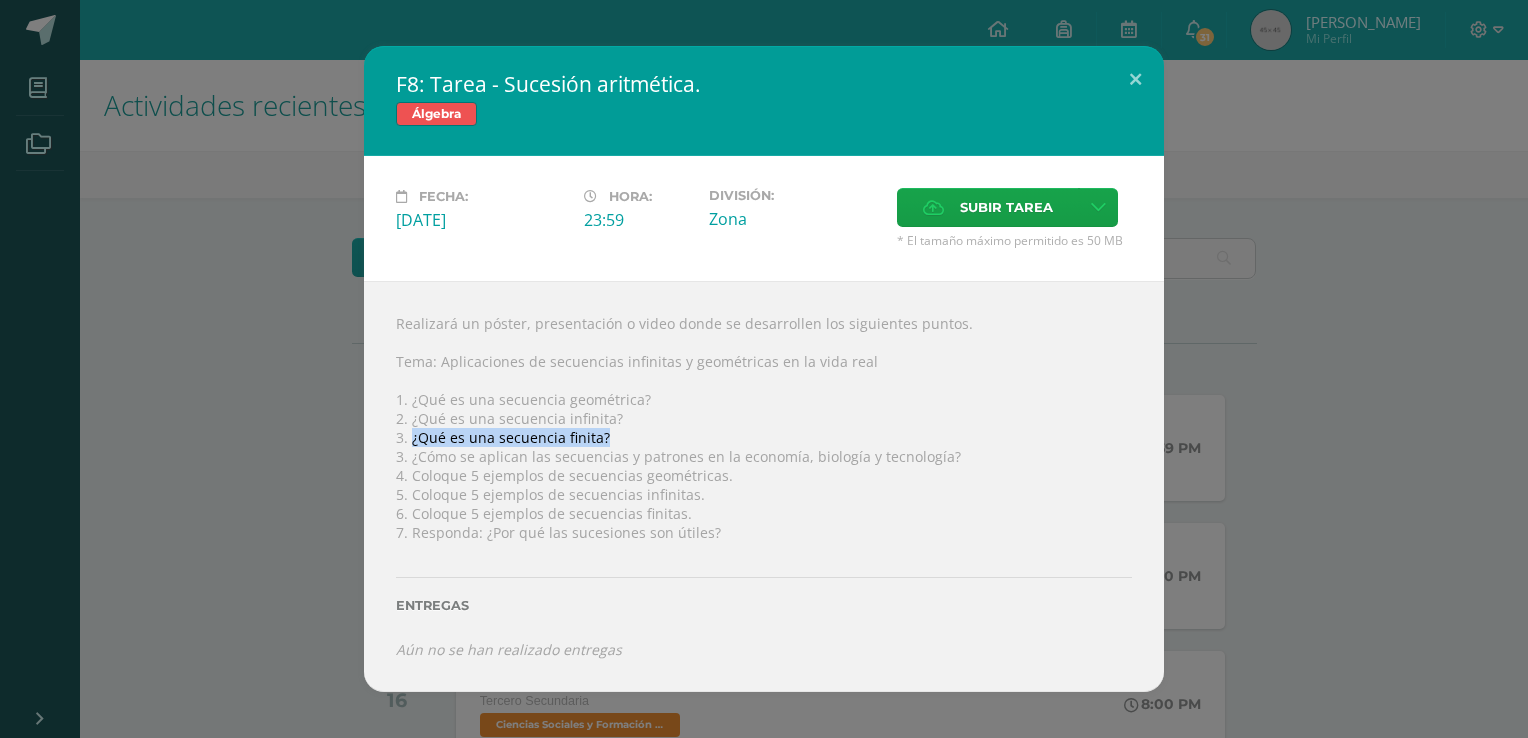 drag, startPoint x: 412, startPoint y: 436, endPoint x: 602, endPoint y: 439, distance: 190.02368 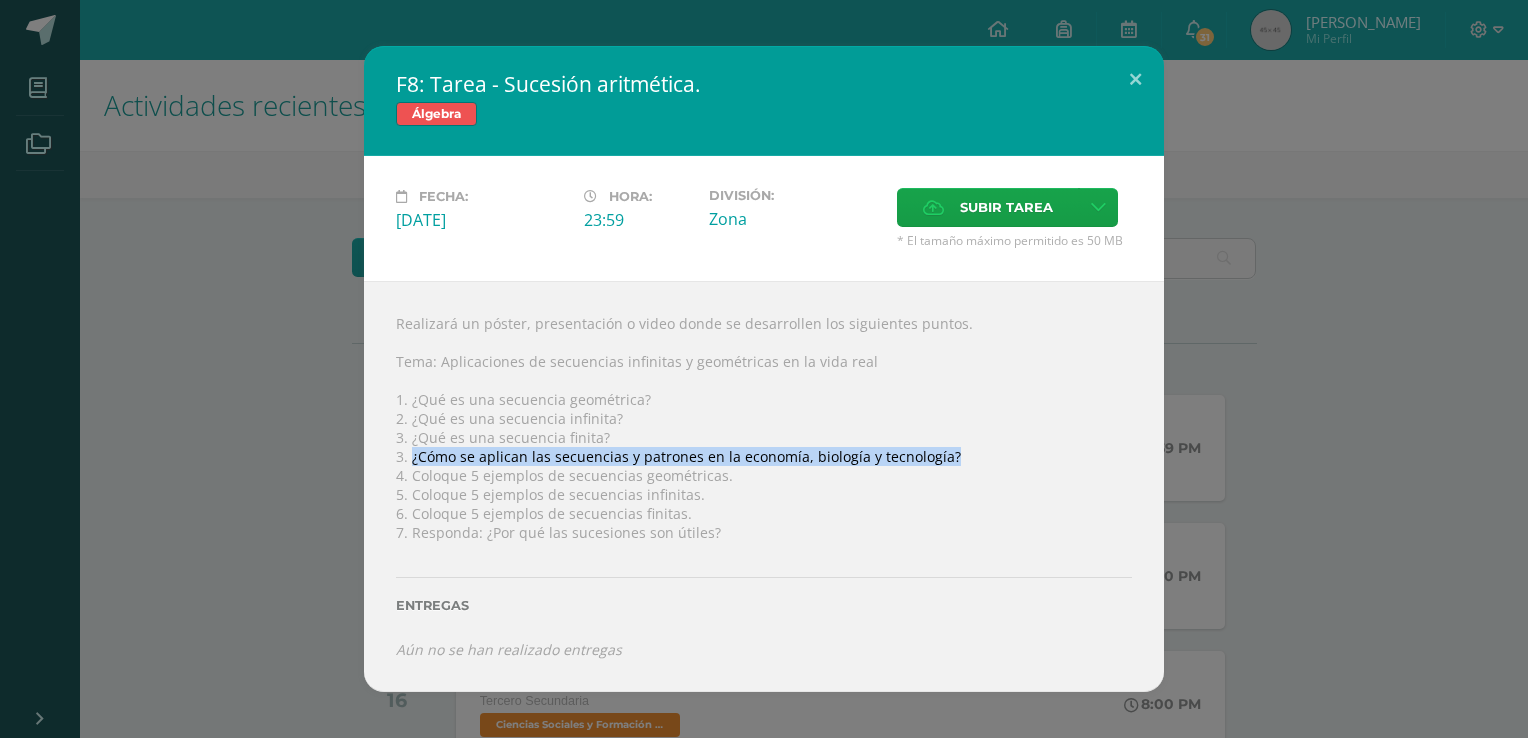 drag, startPoint x: 409, startPoint y: 458, endPoint x: 948, endPoint y: 455, distance: 539.00836 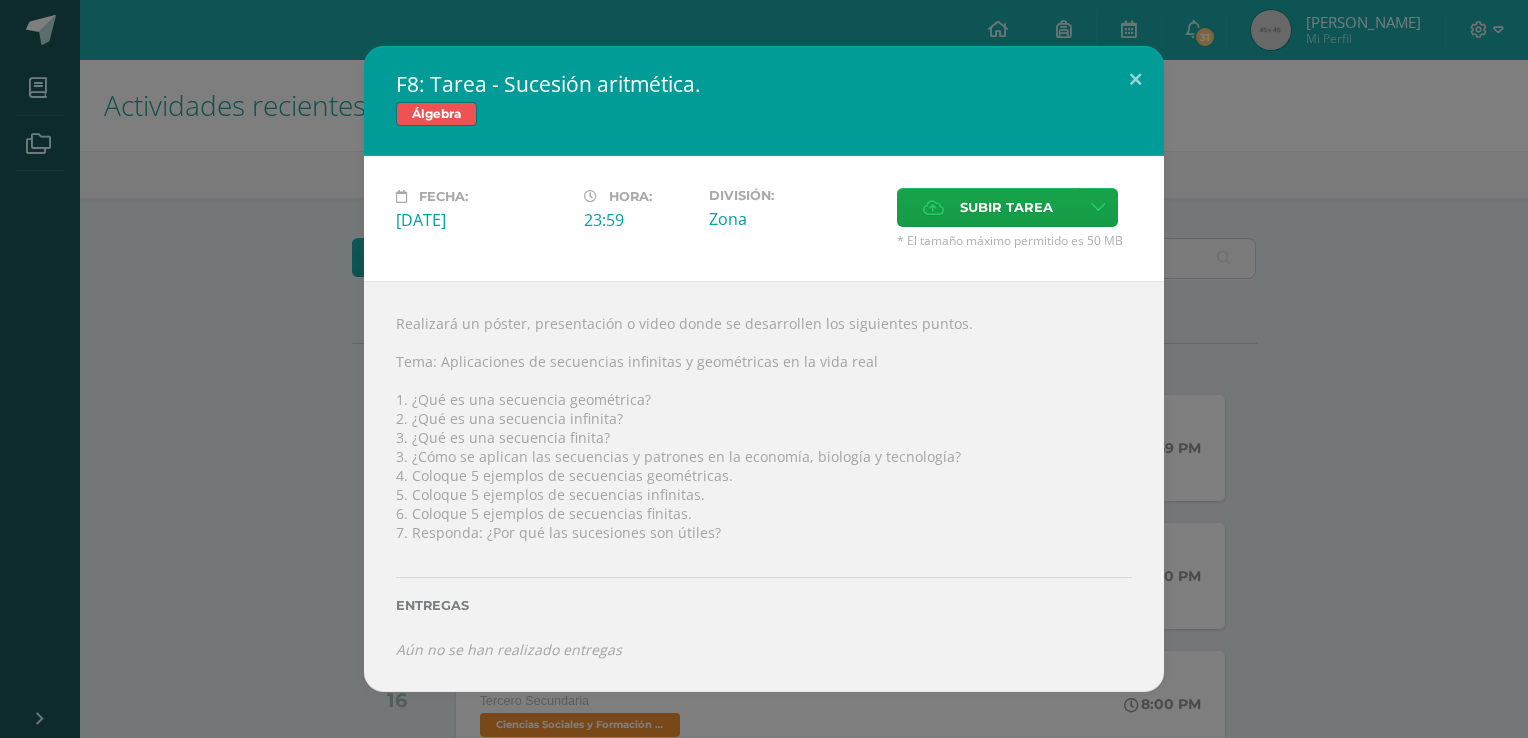 click on "F8: Tarea - Sucesión aritmética.
Álgebra
Fecha:
[DATE][PERSON_NAME]:
23:59
División:
Subir tarea" at bounding box center (764, 369) 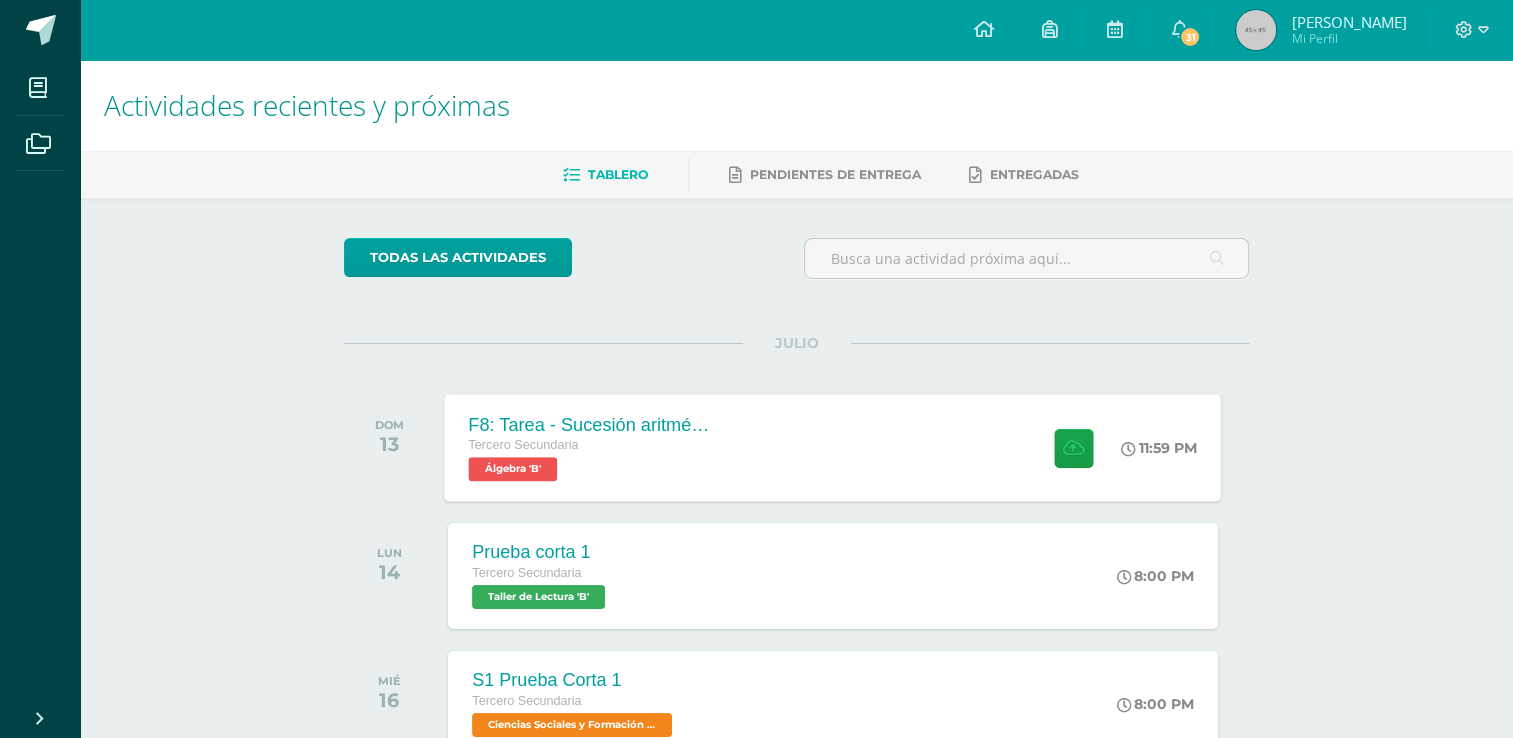 click on "F8: Tarea - Sucesión aritmética." at bounding box center (590, 424) 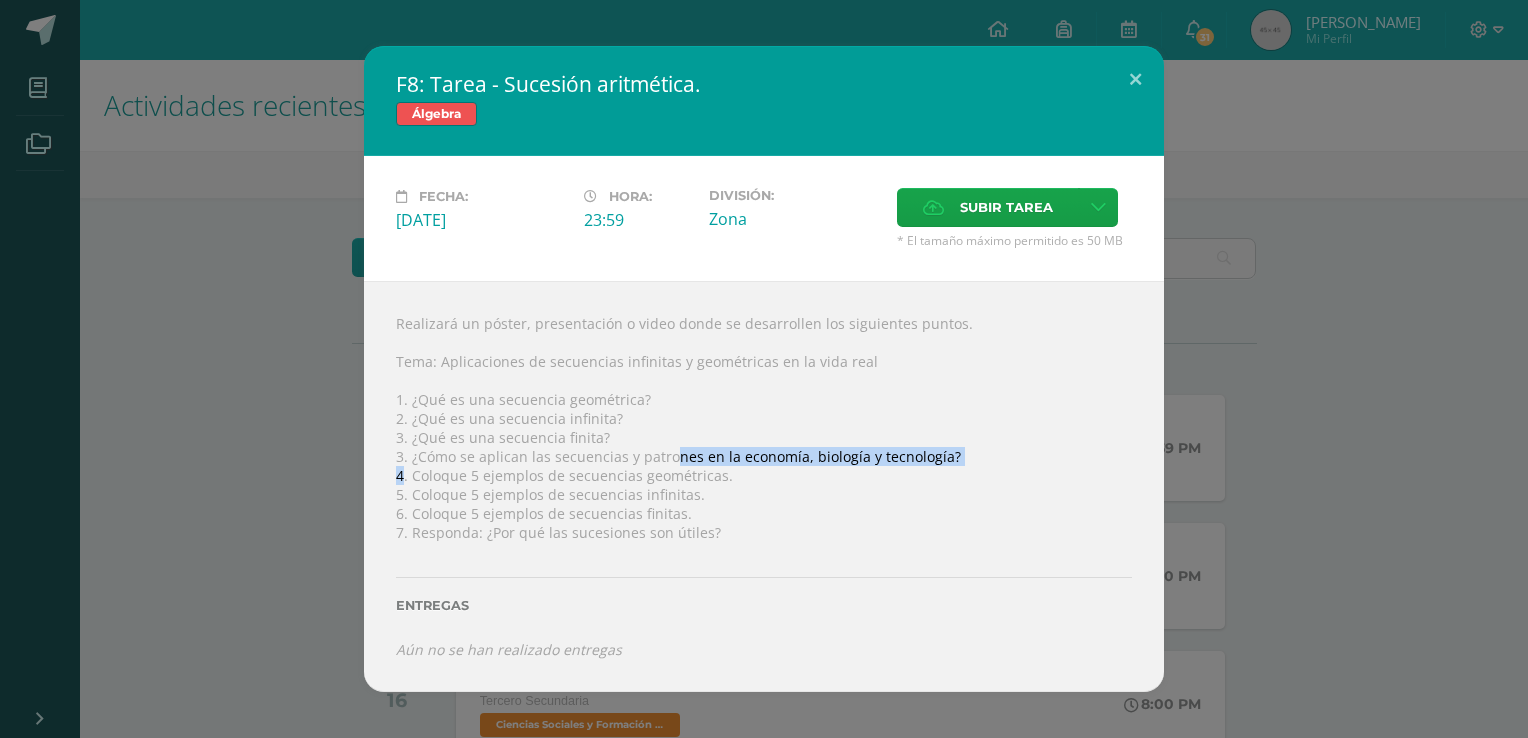 drag, startPoint x: 404, startPoint y: 478, endPoint x: 669, endPoint y: 459, distance: 265.68027 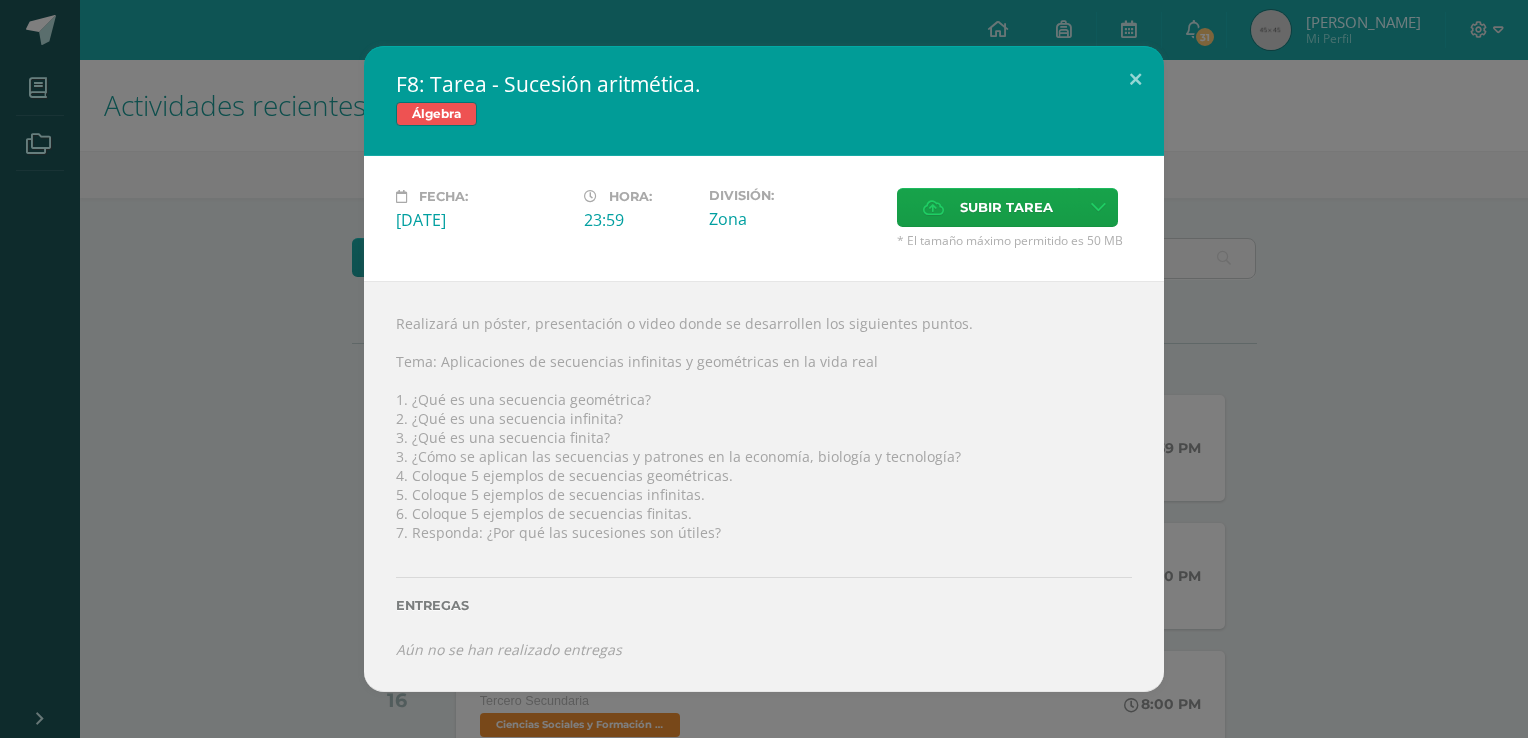 drag, startPoint x: 669, startPoint y: 459, endPoint x: 745, endPoint y: 490, distance: 82.07923 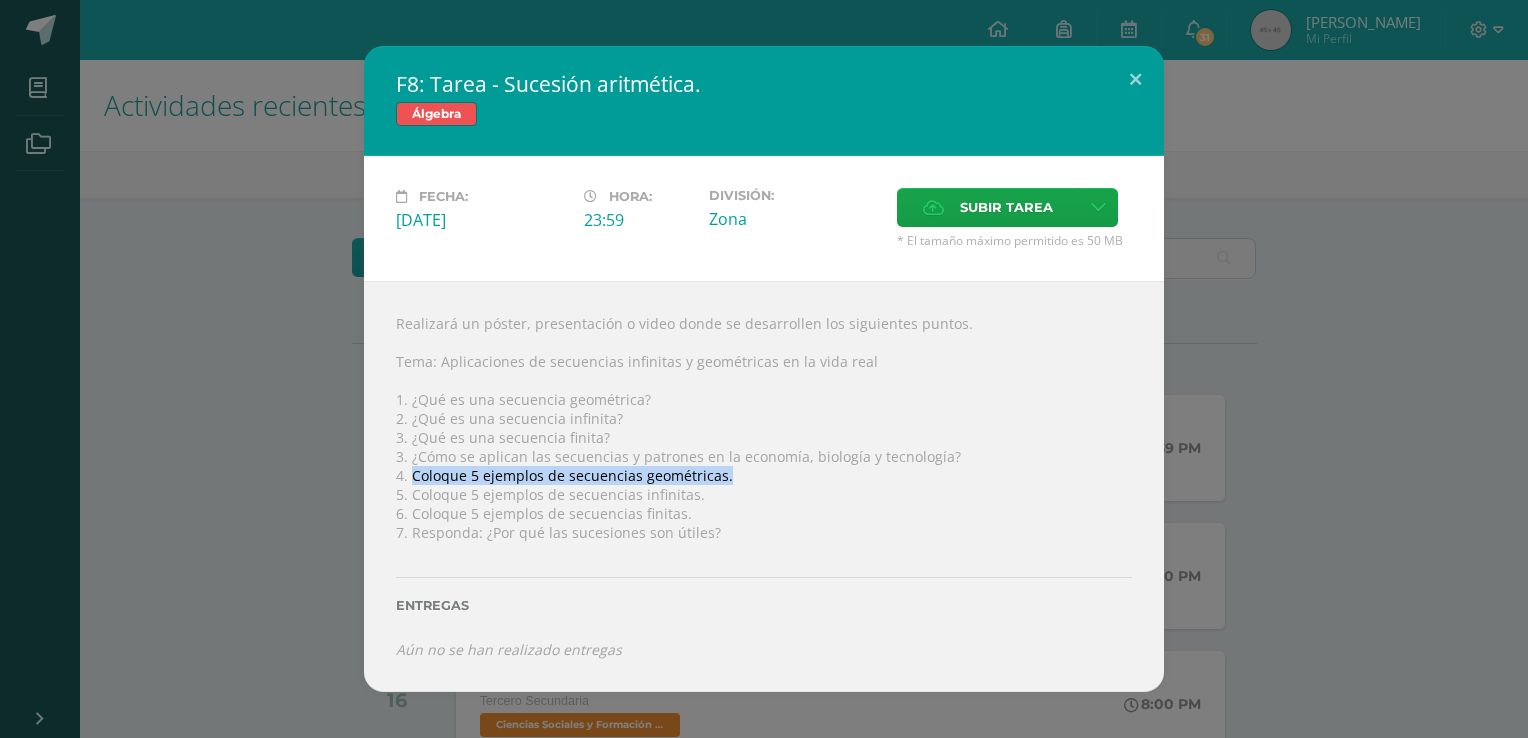 drag, startPoint x: 410, startPoint y: 479, endPoint x: 722, endPoint y: 477, distance: 312.0064 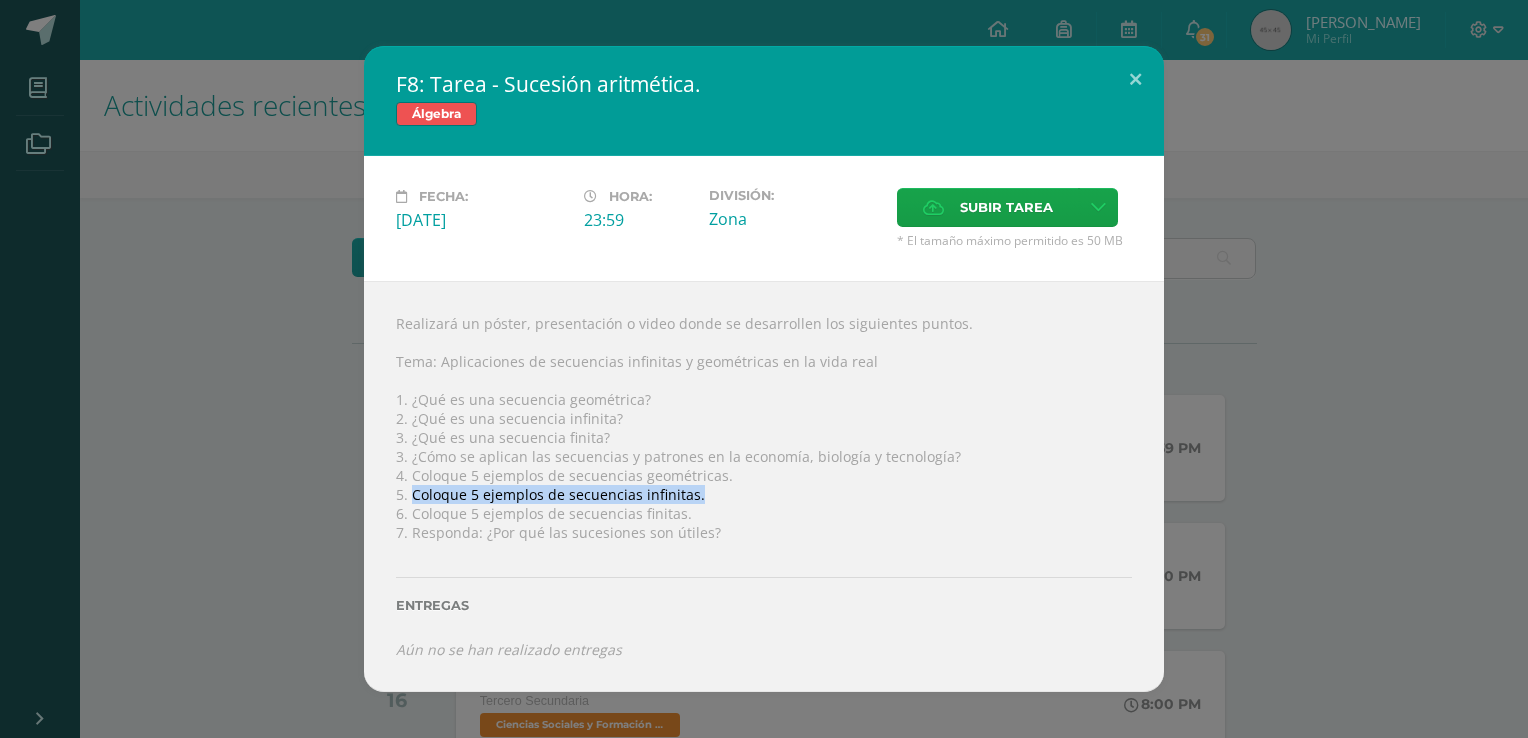 drag, startPoint x: 414, startPoint y: 490, endPoint x: 712, endPoint y: 494, distance: 298.02686 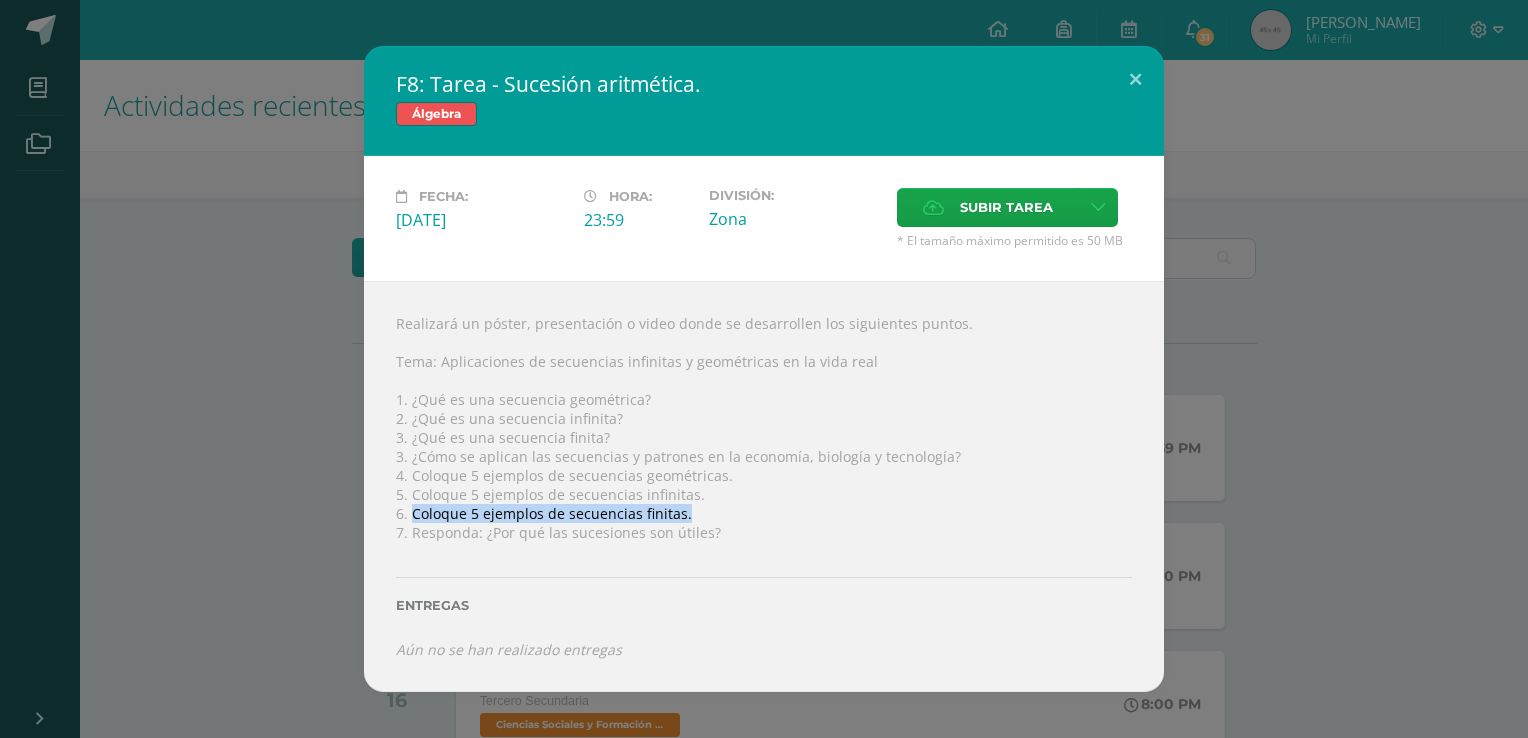 drag, startPoint x: 411, startPoint y: 513, endPoint x: 690, endPoint y: 518, distance: 279.0448 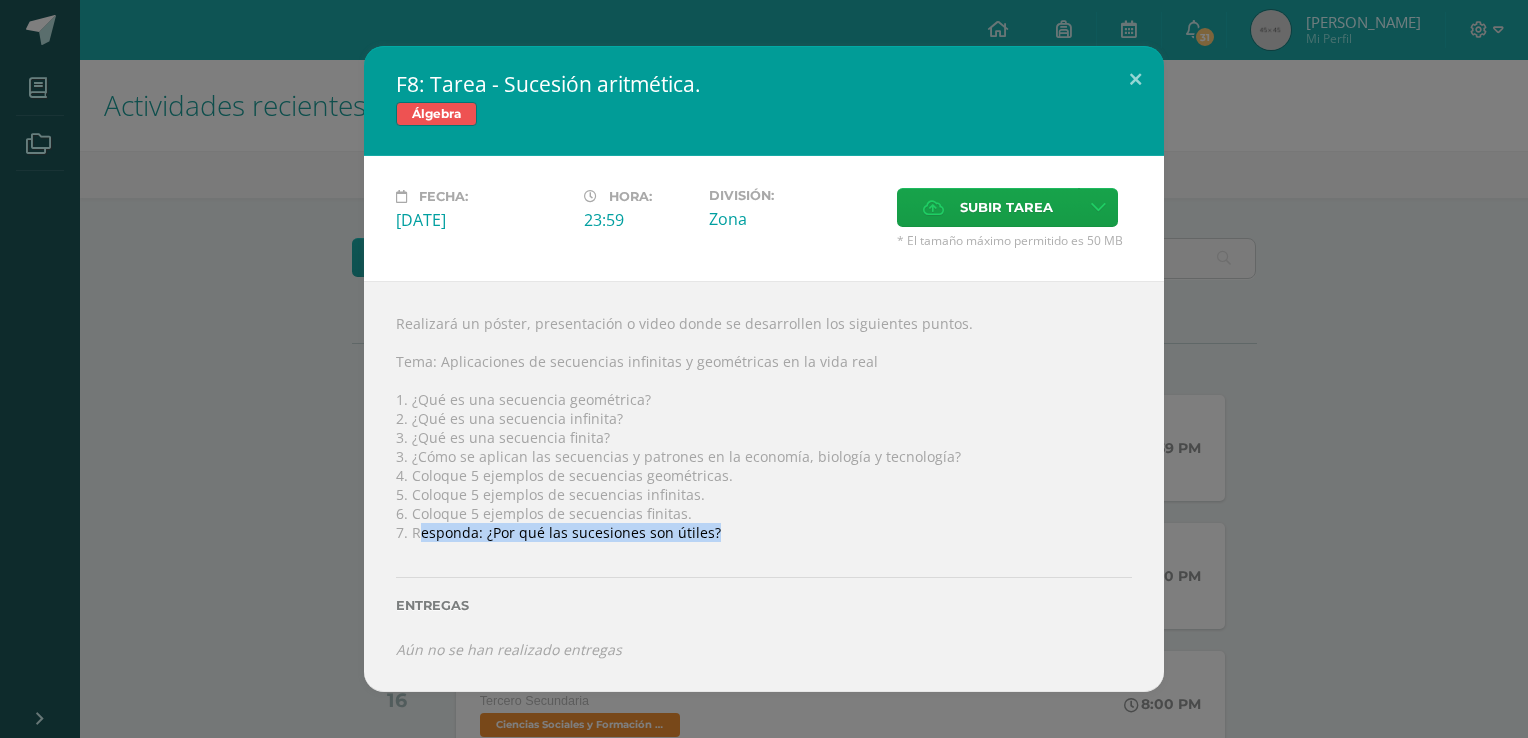 drag, startPoint x: 416, startPoint y: 537, endPoint x: 720, endPoint y: 529, distance: 304.10526 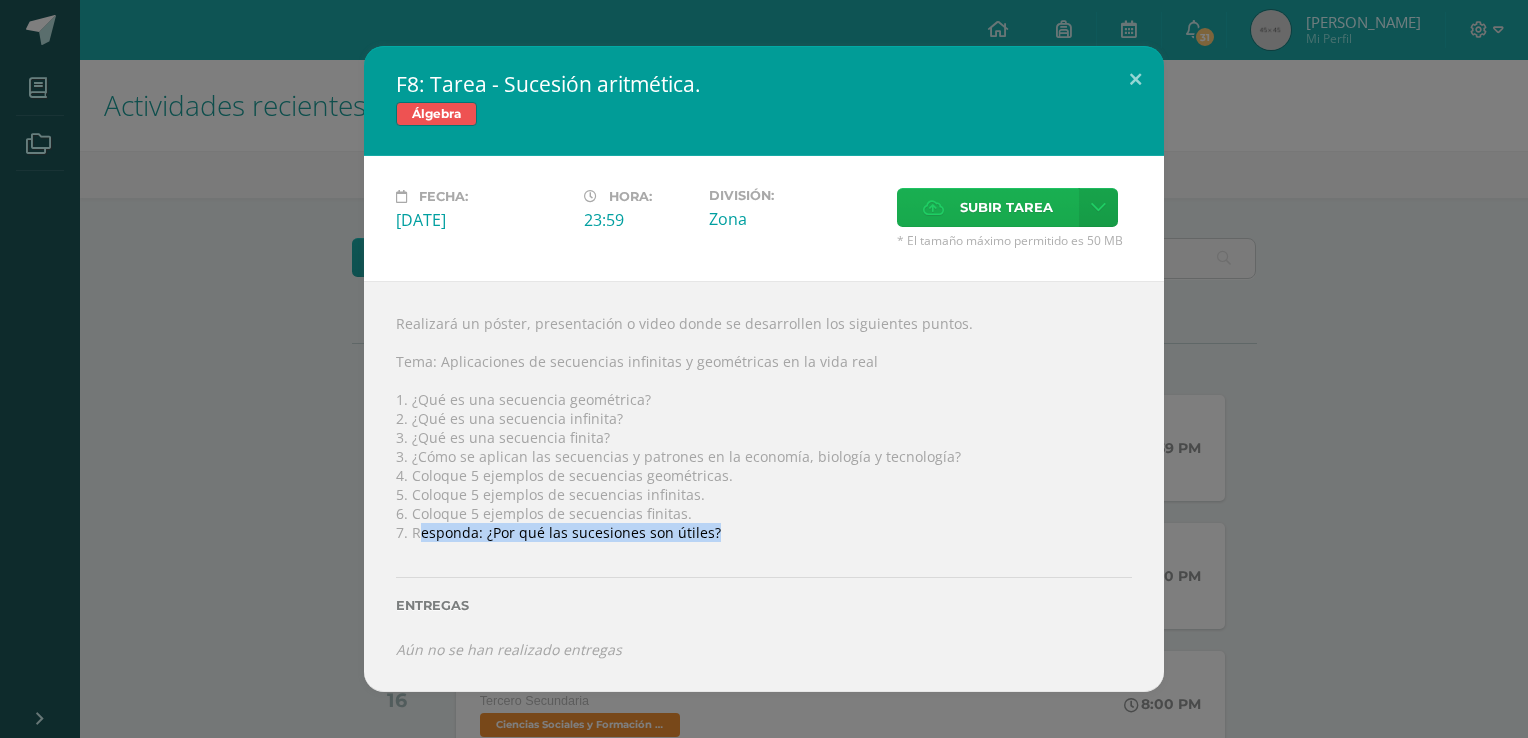 click on "Subir tarea" at bounding box center [1006, 207] 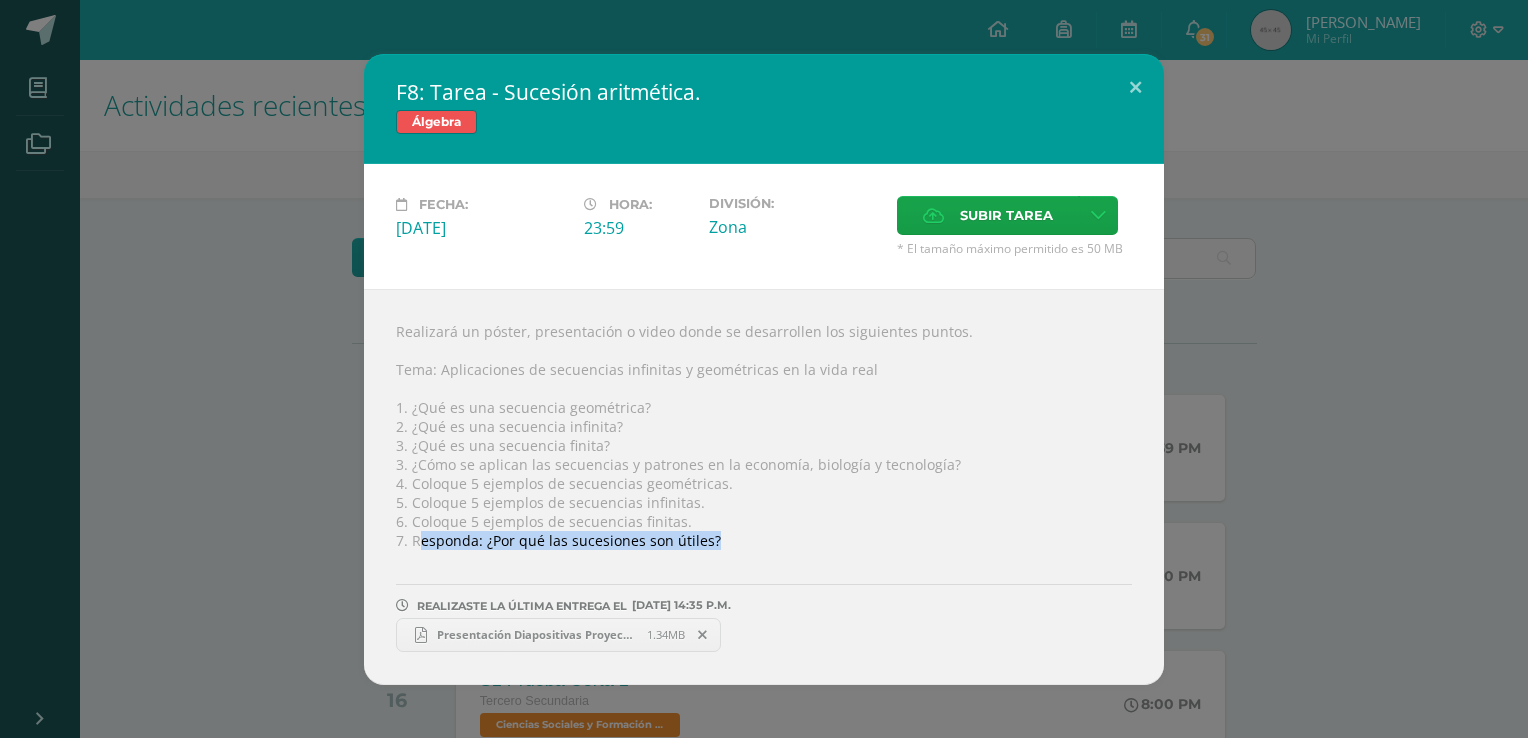 click on "Presentación Diapositivas Proyecto de Matemáticas Ilustrativo Morado y Azul.pdf" at bounding box center (537, 634) 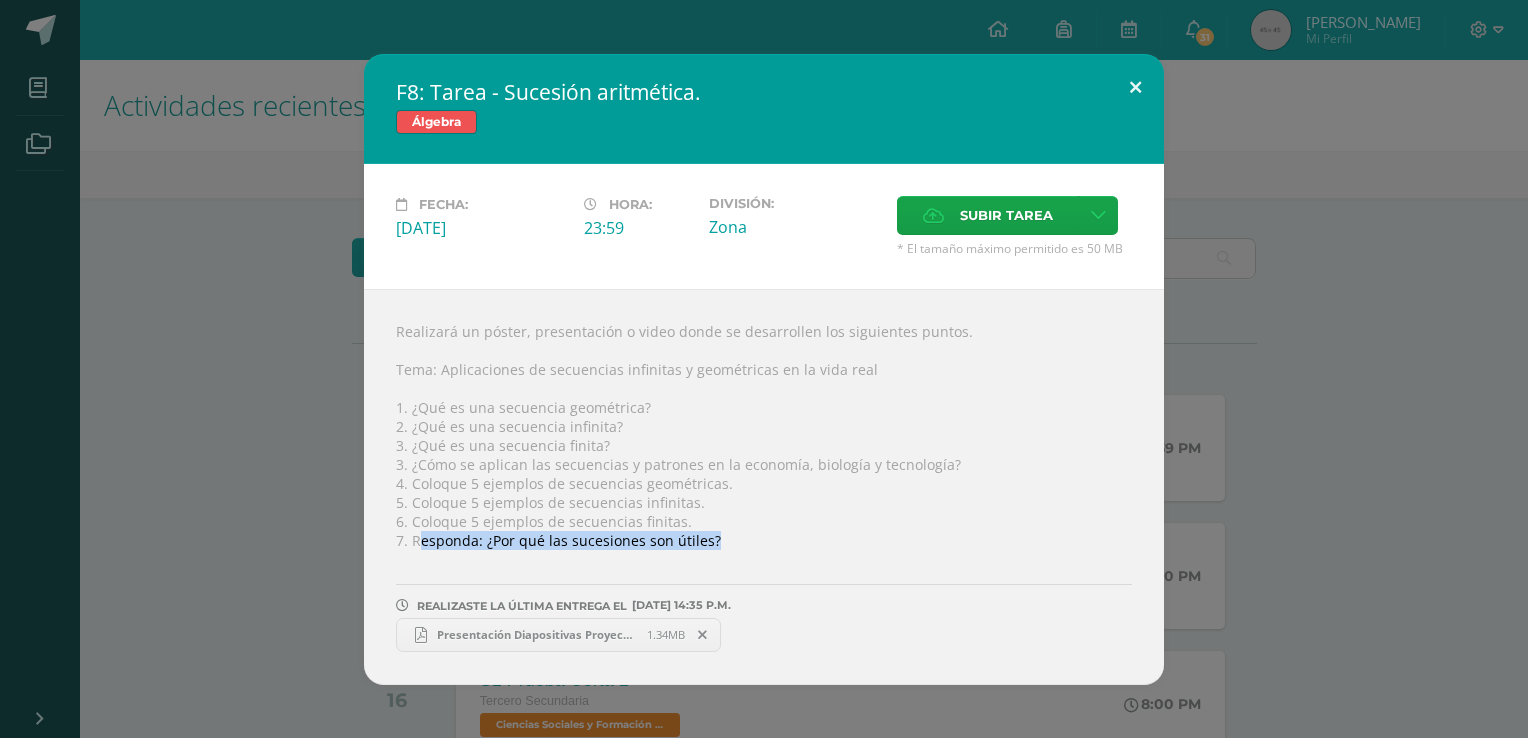 click at bounding box center [1135, 88] 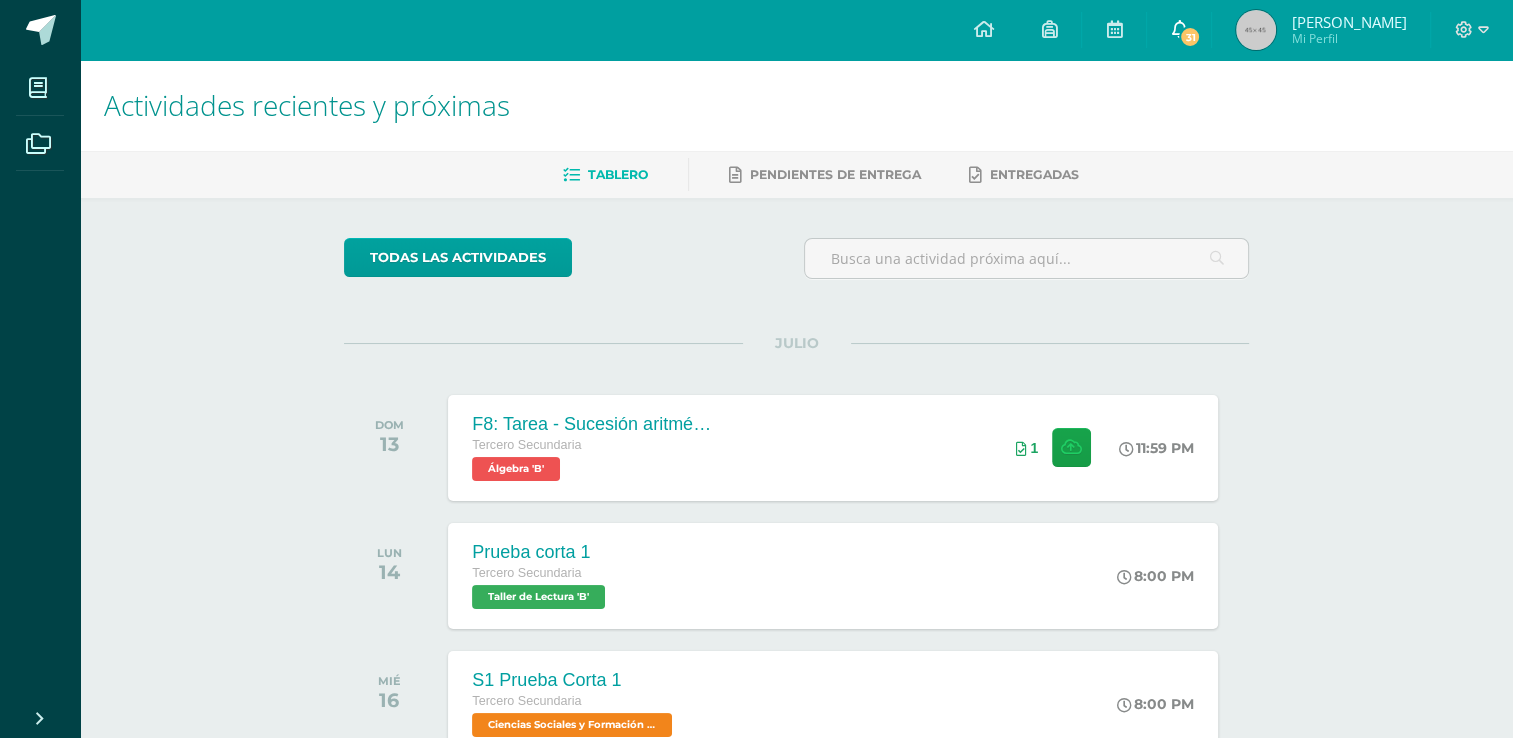 click on "31" at bounding box center [1179, 30] 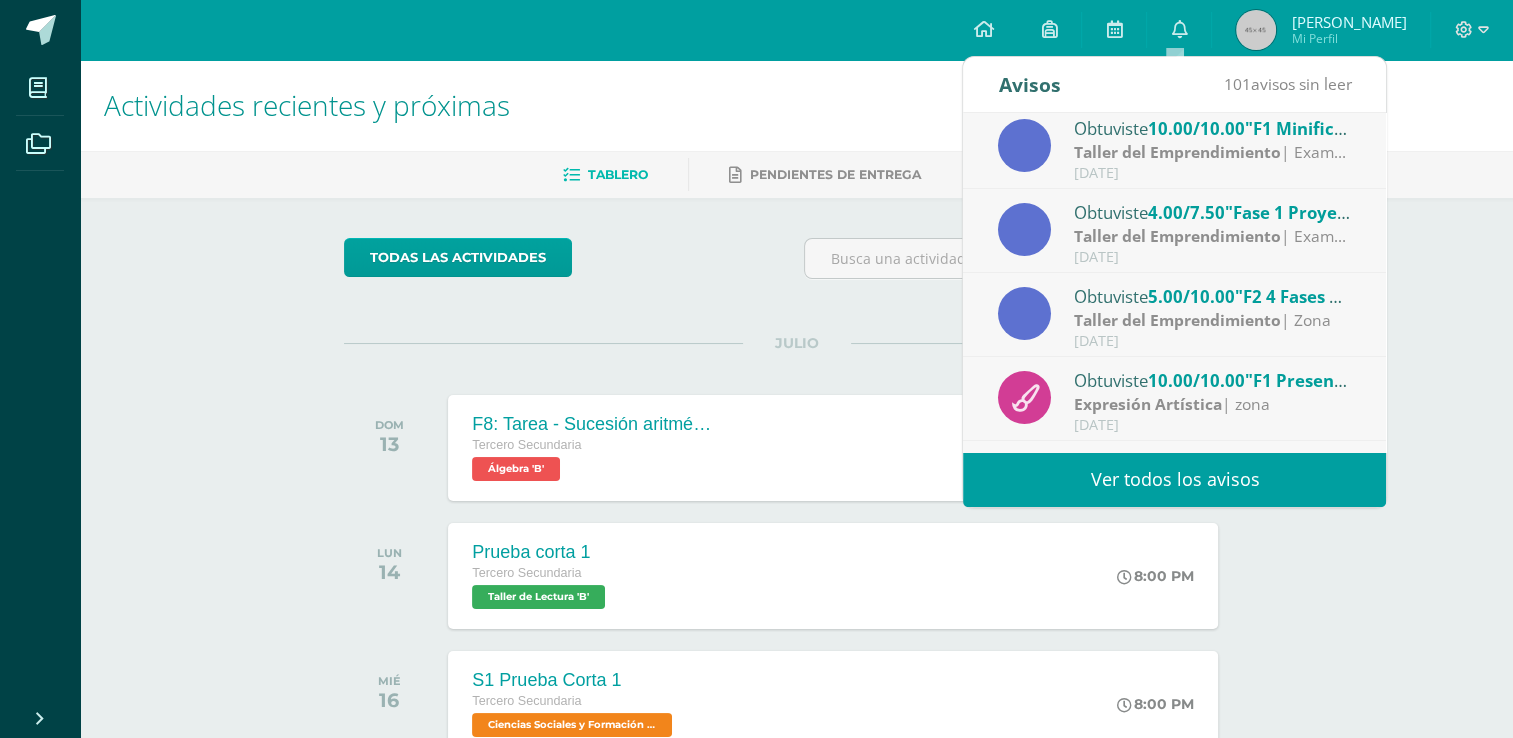 scroll, scrollTop: 12, scrollLeft: 0, axis: vertical 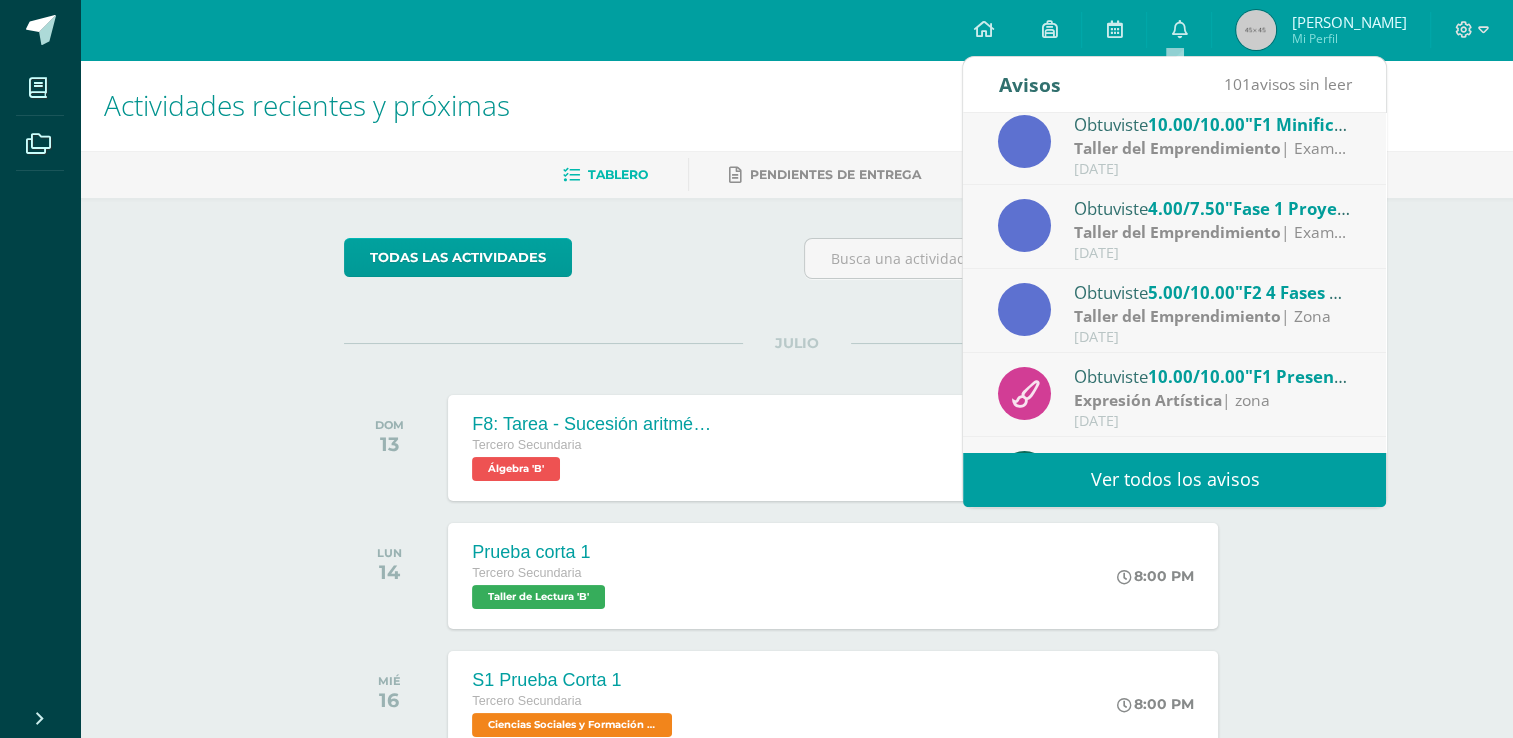 click on ""Fase 1 Proyecto"" at bounding box center (1298, 208) 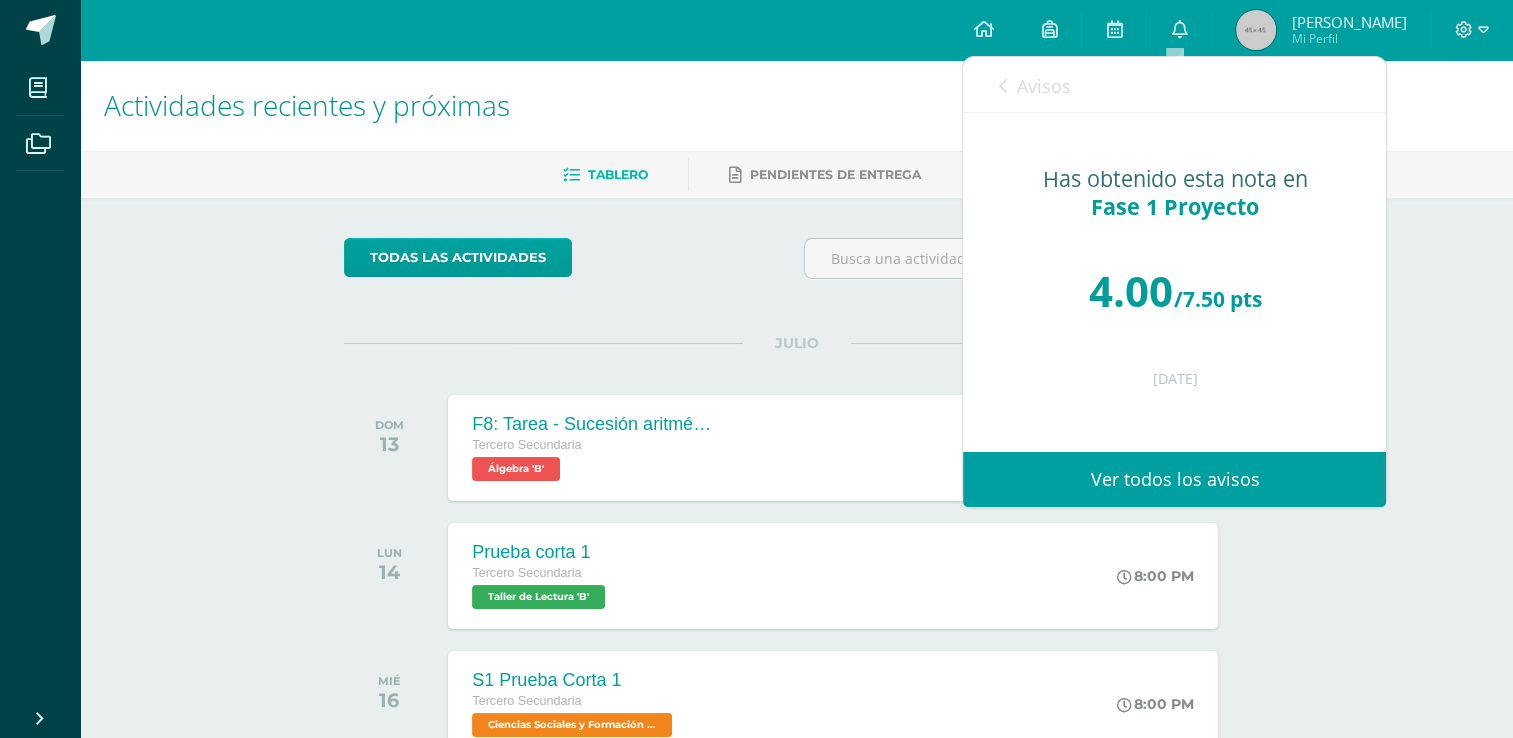click on "Avisos" at bounding box center (1034, 85) 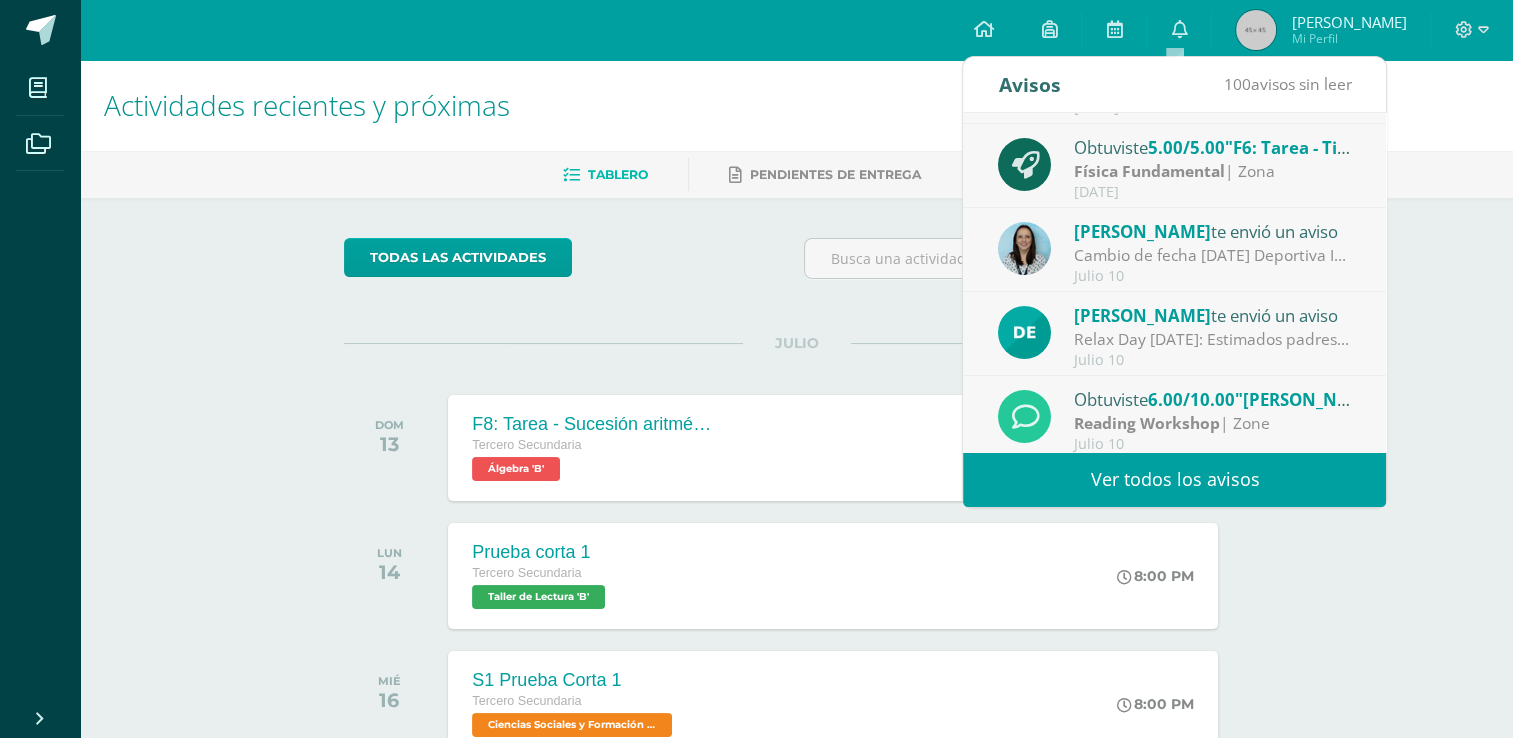 scroll, scrollTop: 332, scrollLeft: 0, axis: vertical 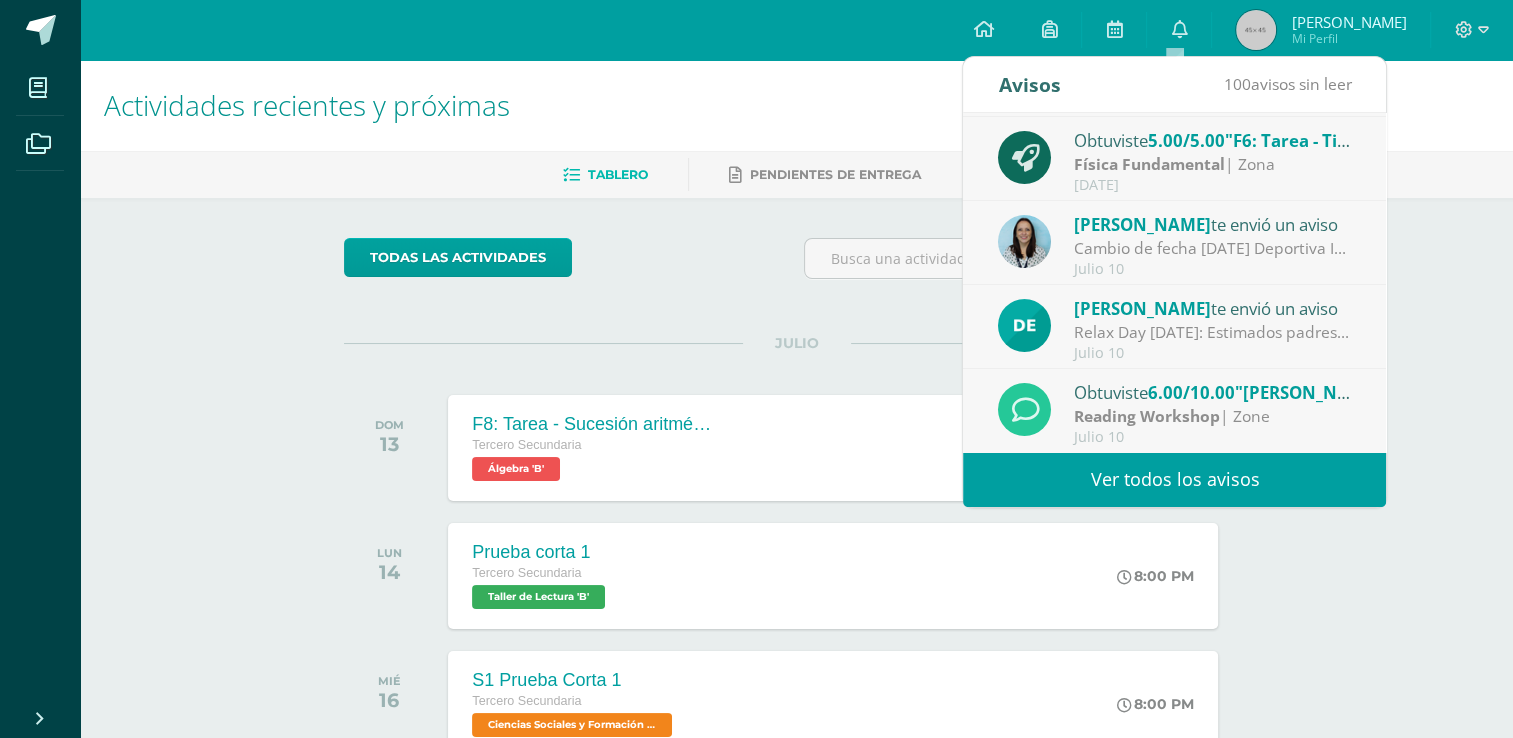 click on "Reading Workshop
| Zone" at bounding box center (1213, 416) 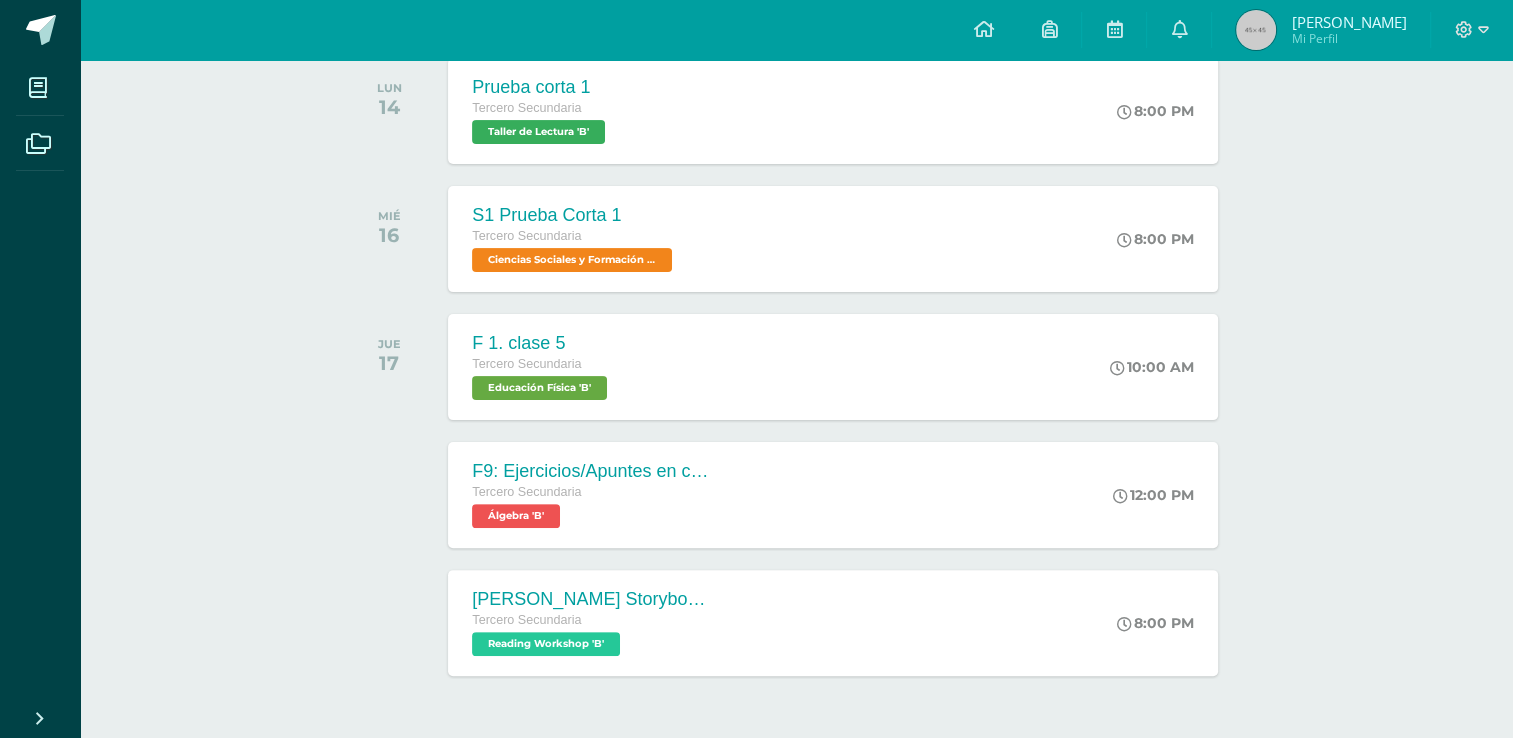 scroll, scrollTop: 0, scrollLeft: 0, axis: both 